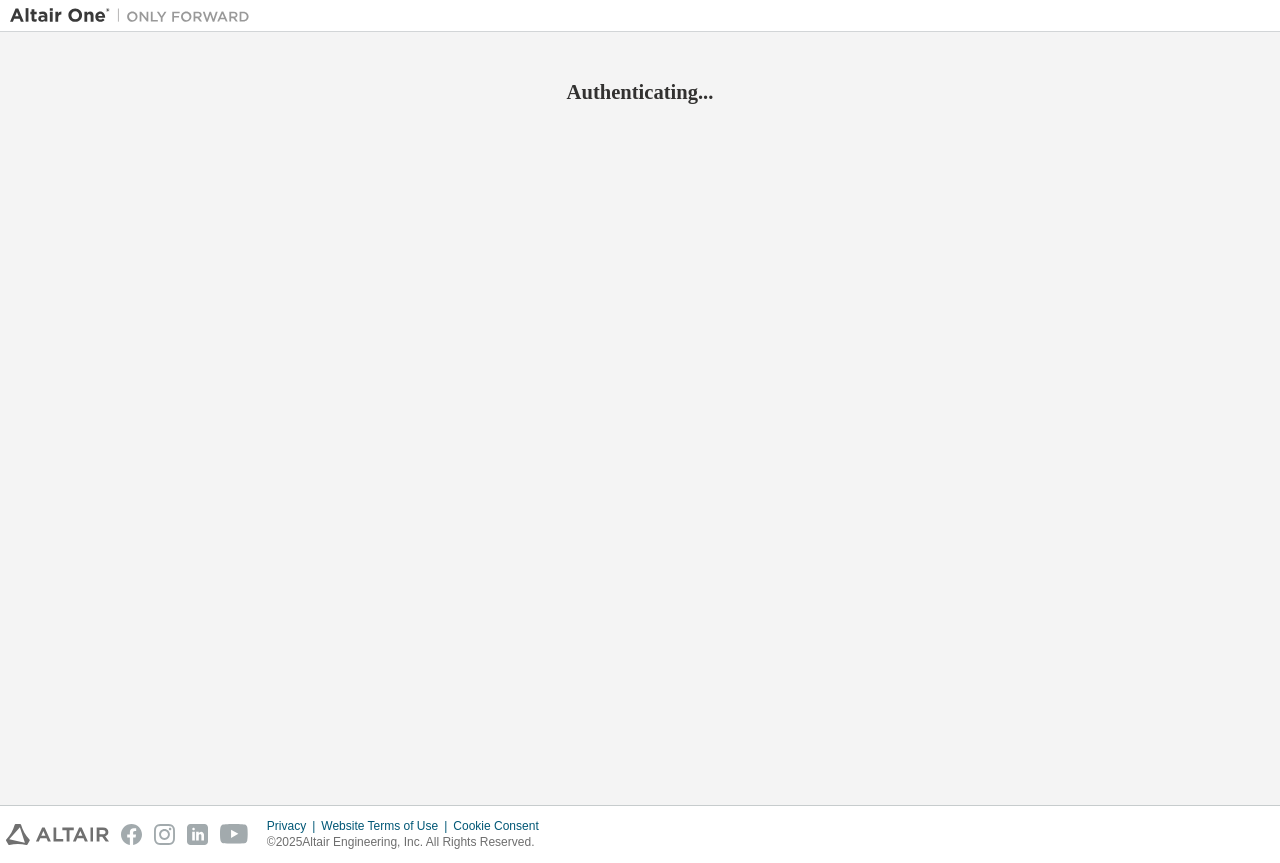 scroll, scrollTop: 0, scrollLeft: 0, axis: both 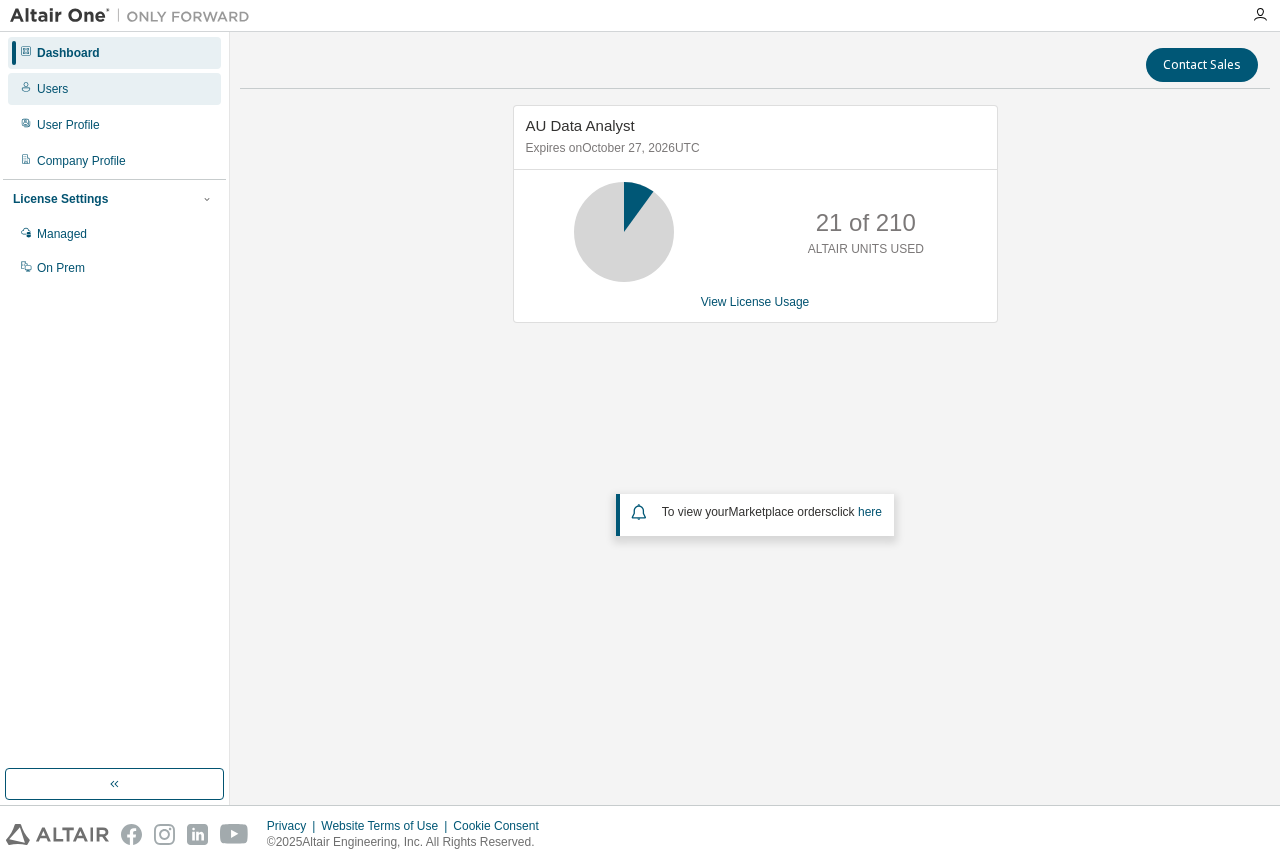 click on "Users" at bounding box center (52, 89) 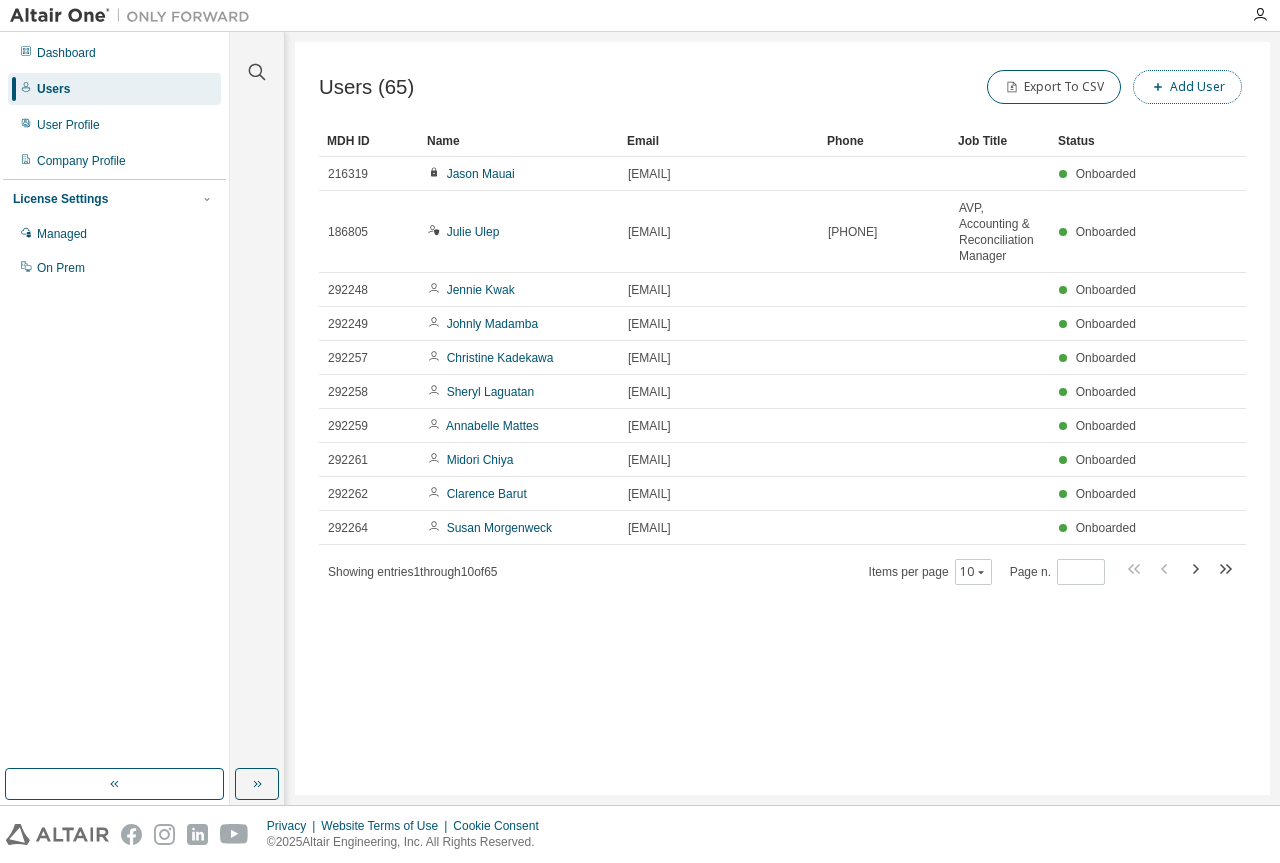 click on "Add User" at bounding box center [1187, 87] 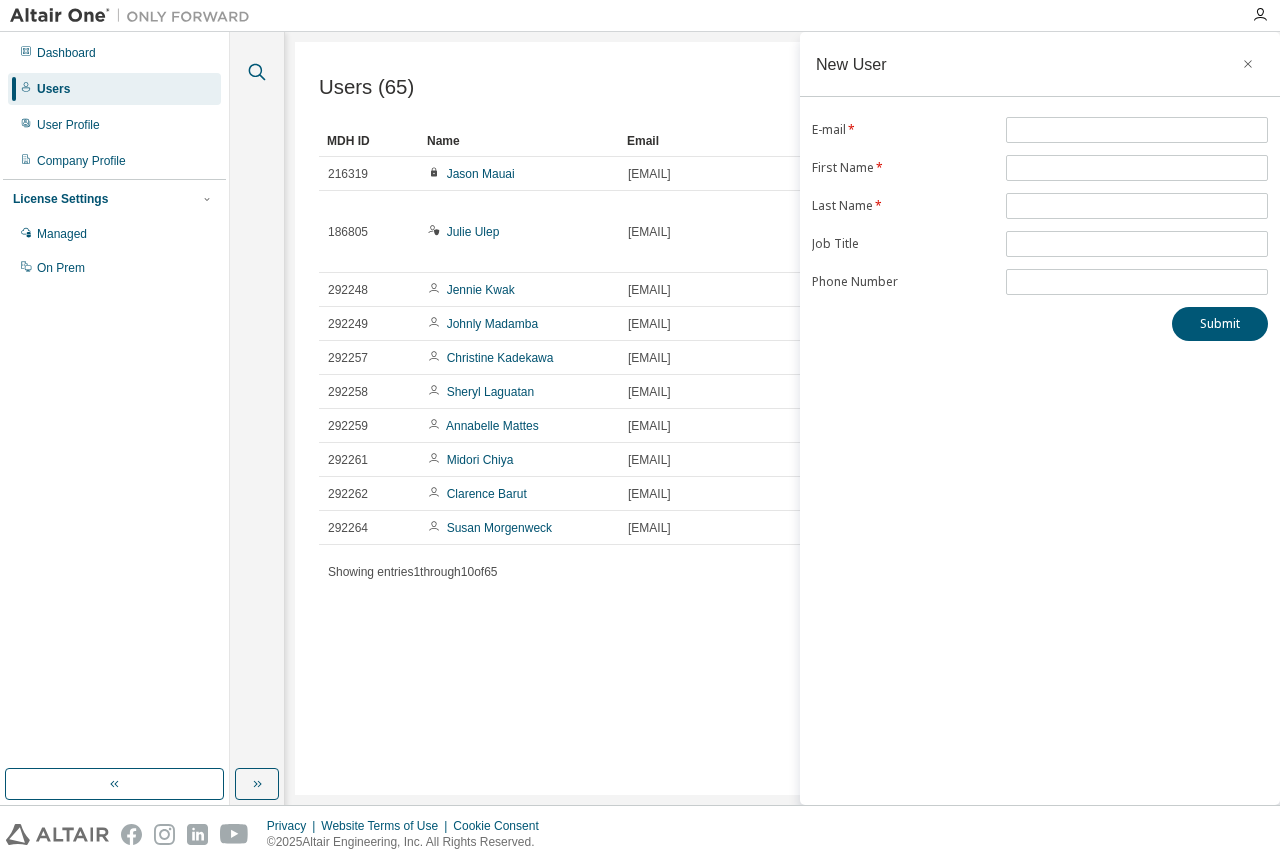 click 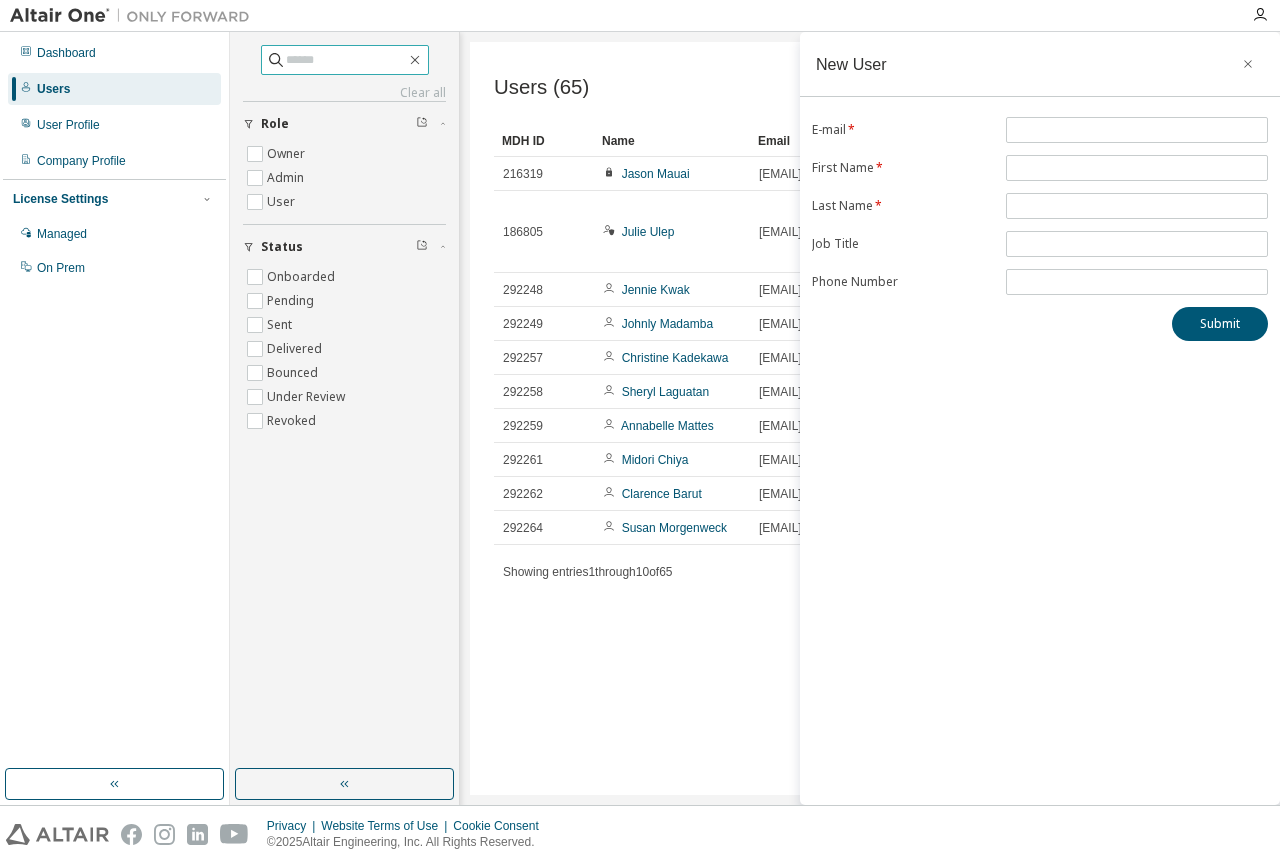 click at bounding box center [346, 60] 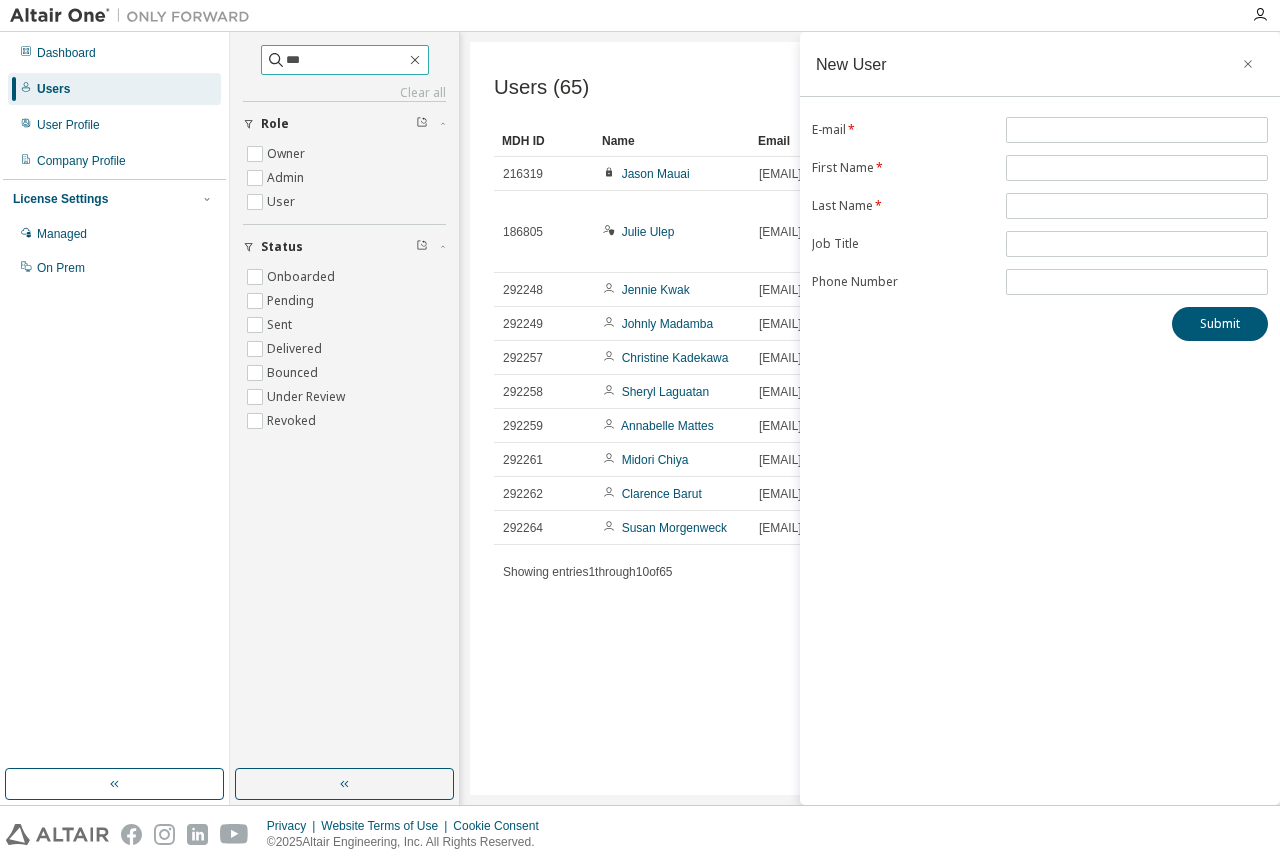 type on "***" 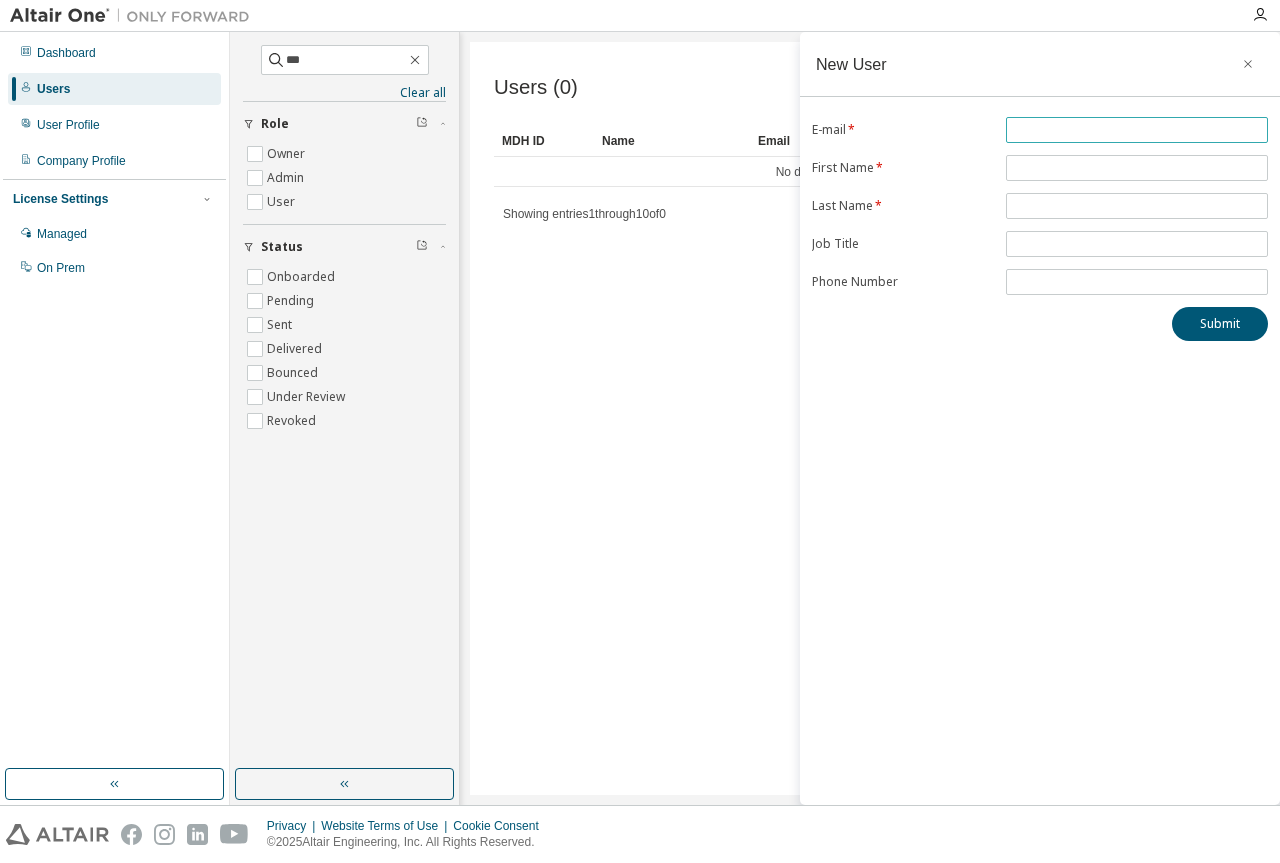 click on "New User E-mail * First Name * Last Name * Job Title Phone Number Submit" at bounding box center (1040, 418) 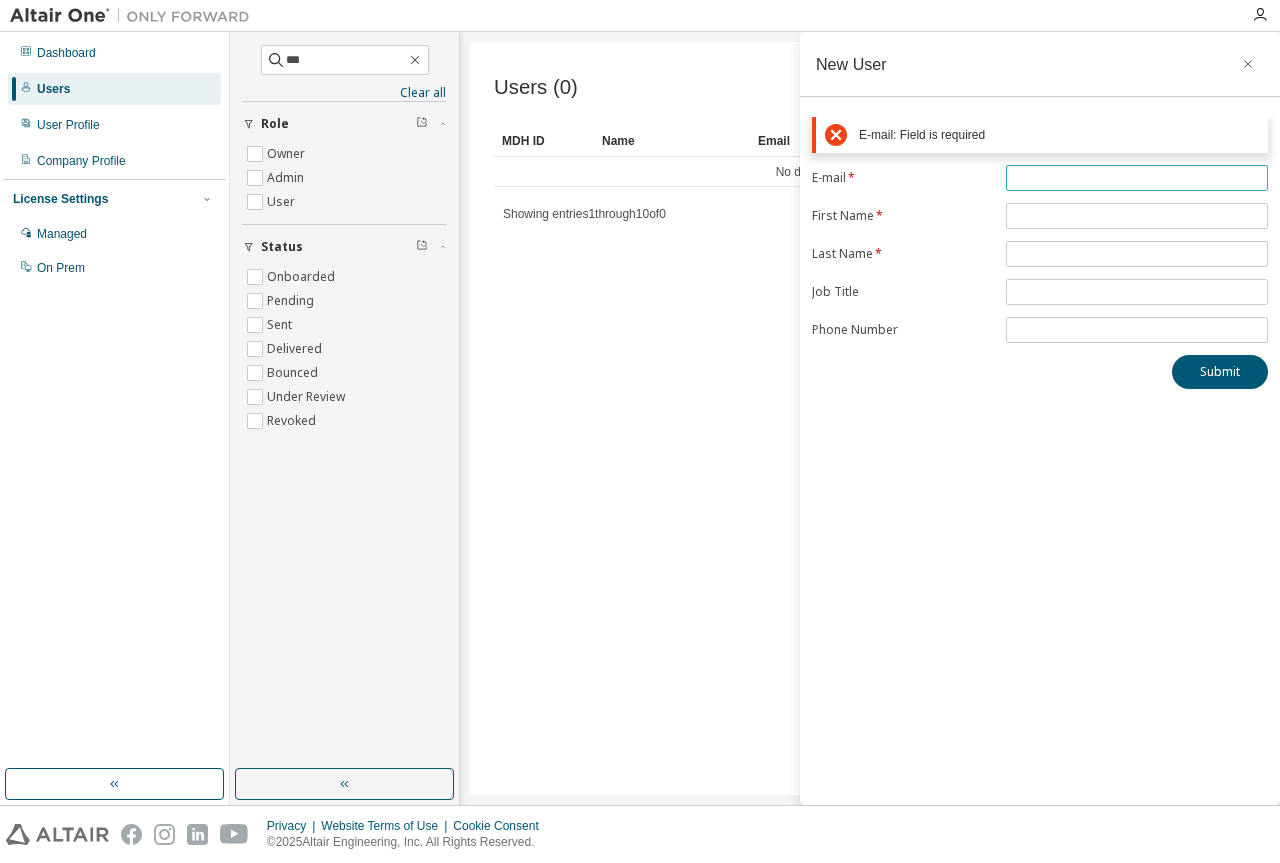 click at bounding box center (1137, 178) 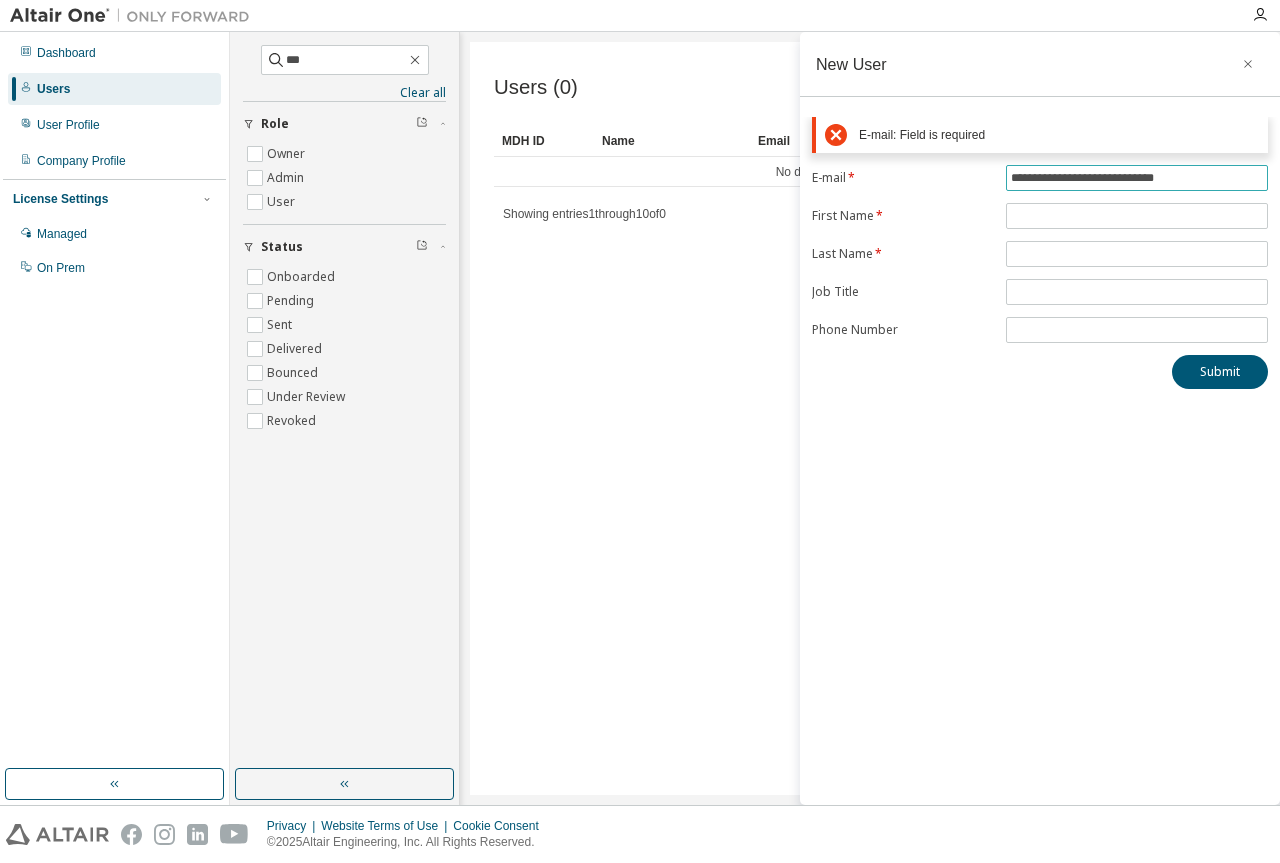 type on "**********" 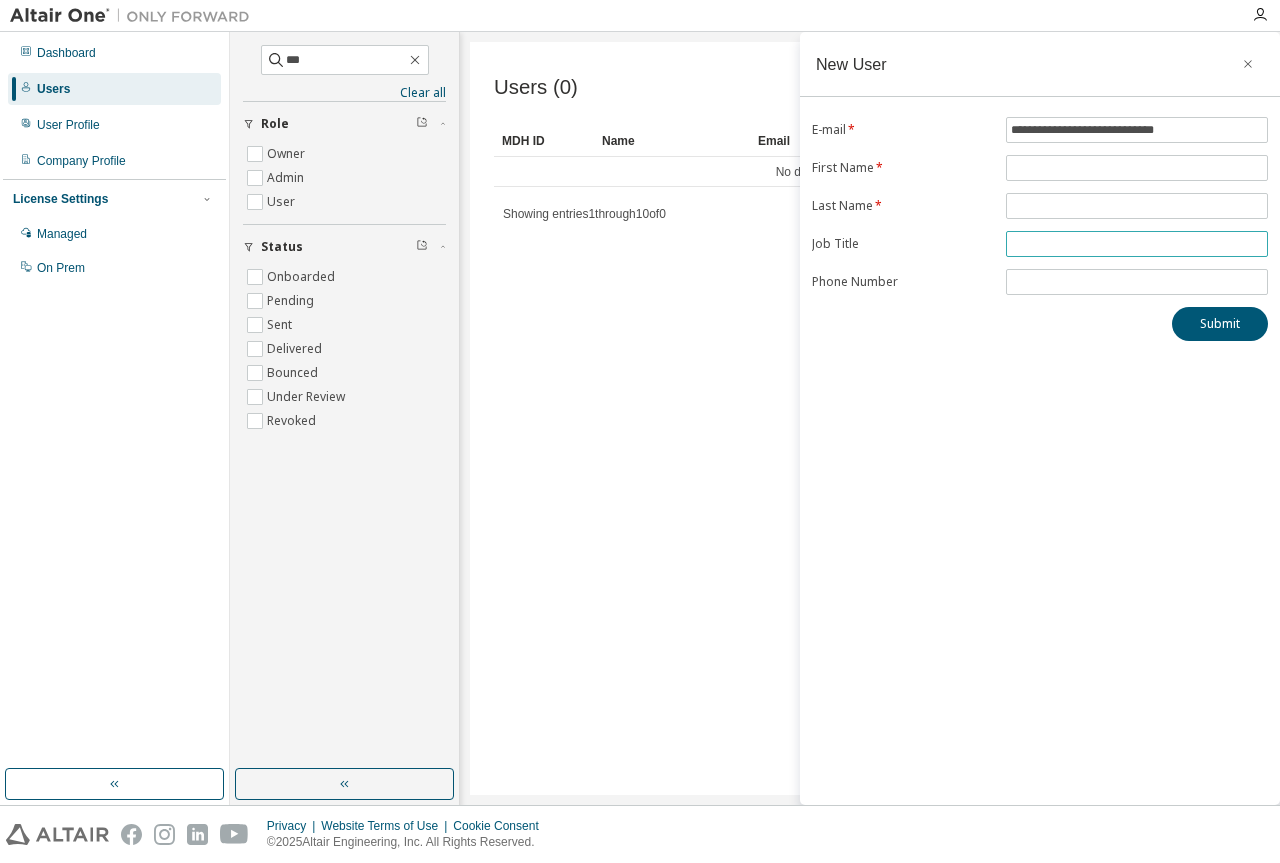 click at bounding box center [1137, 244] 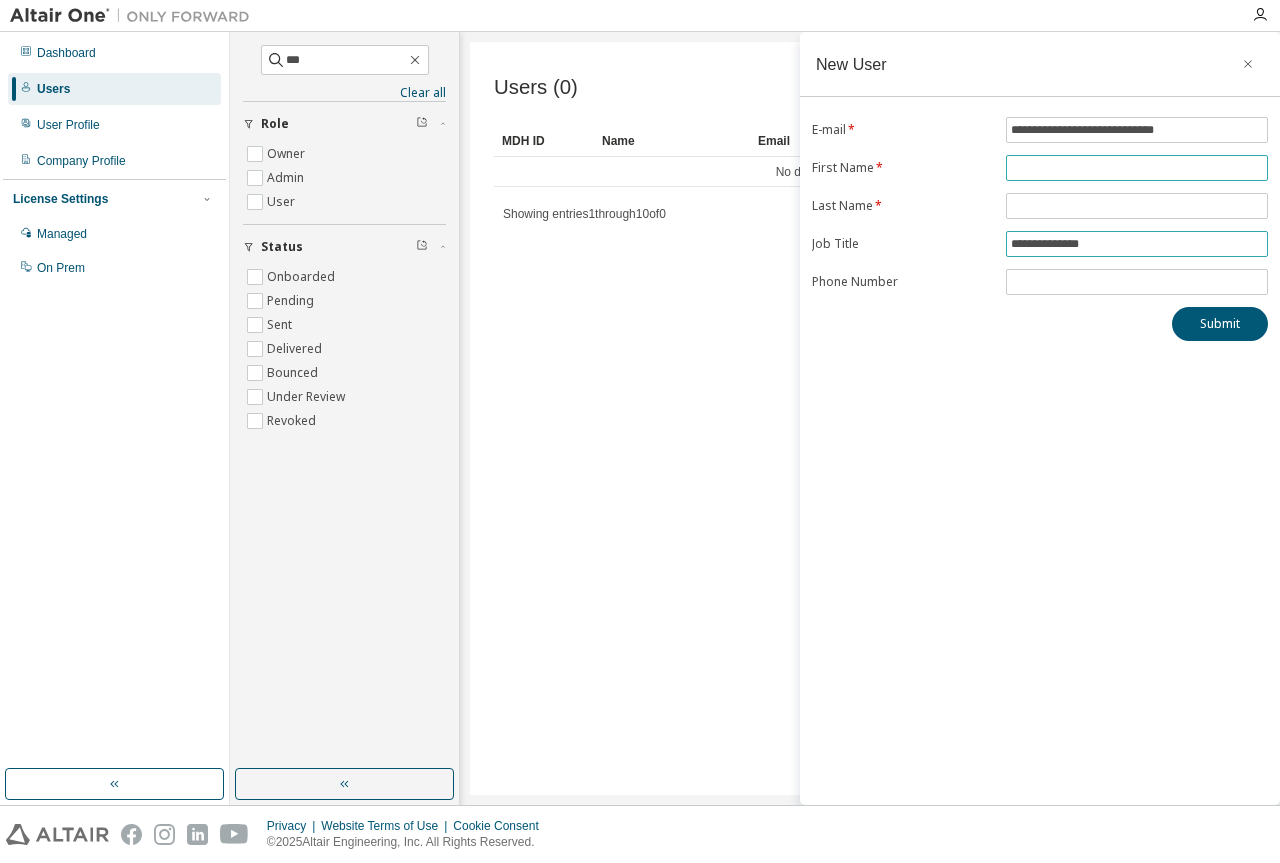 type on "**********" 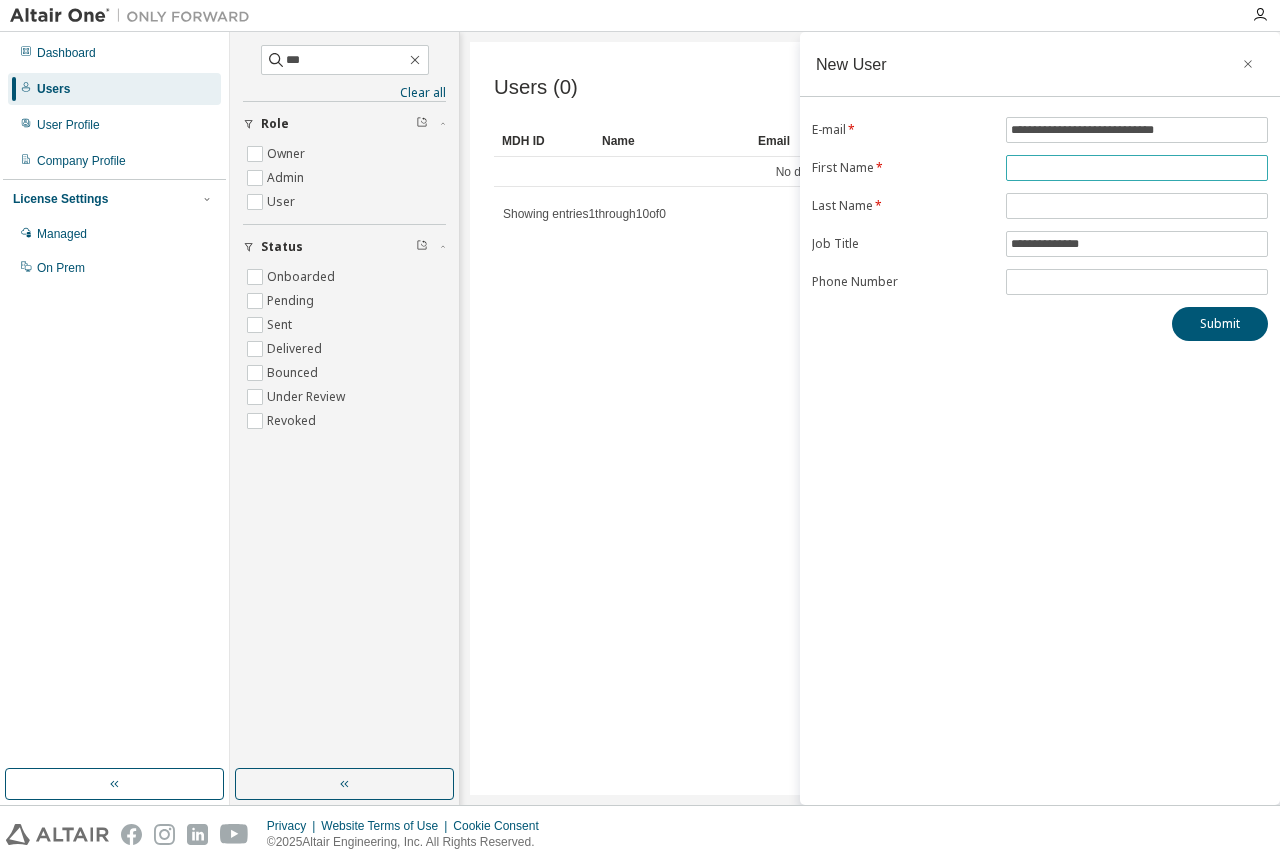 click at bounding box center [1137, 168] 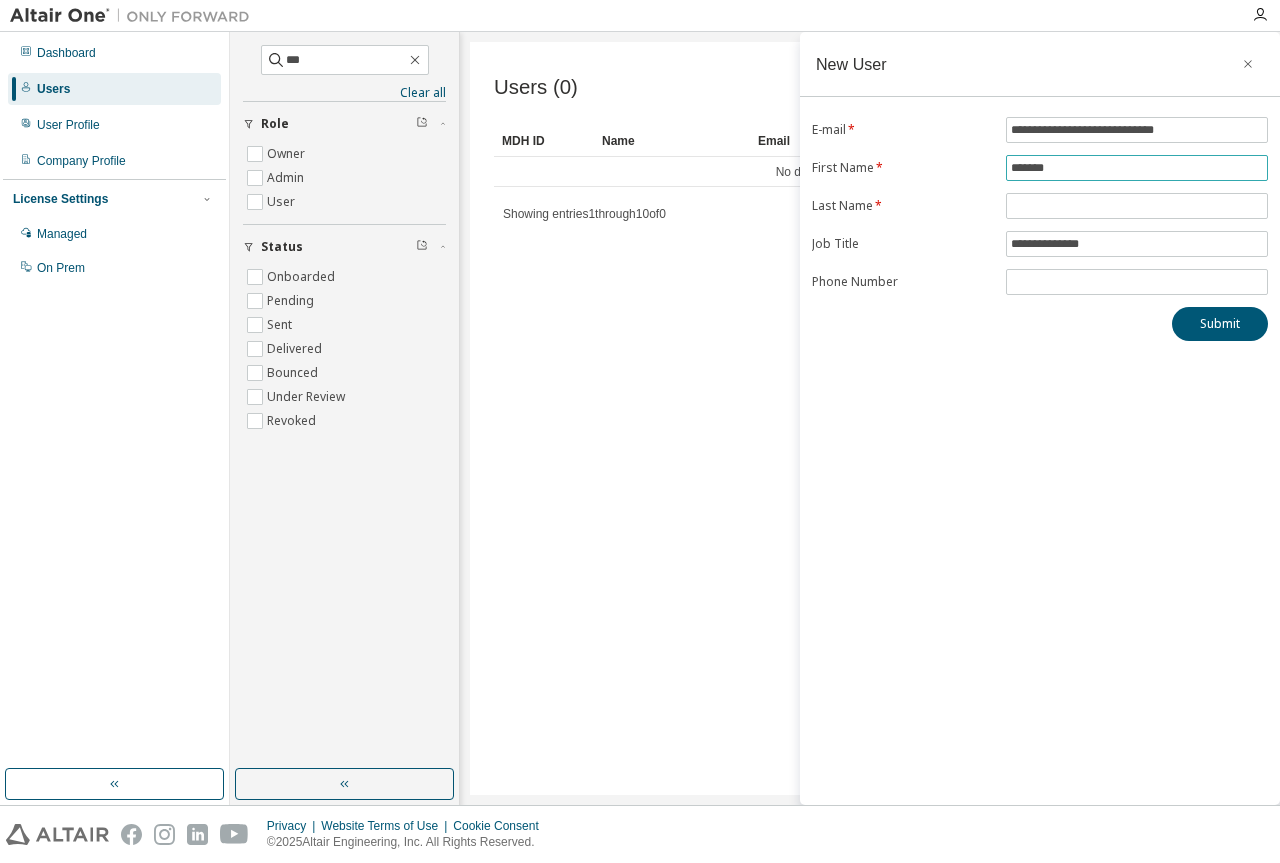 type on "*******" 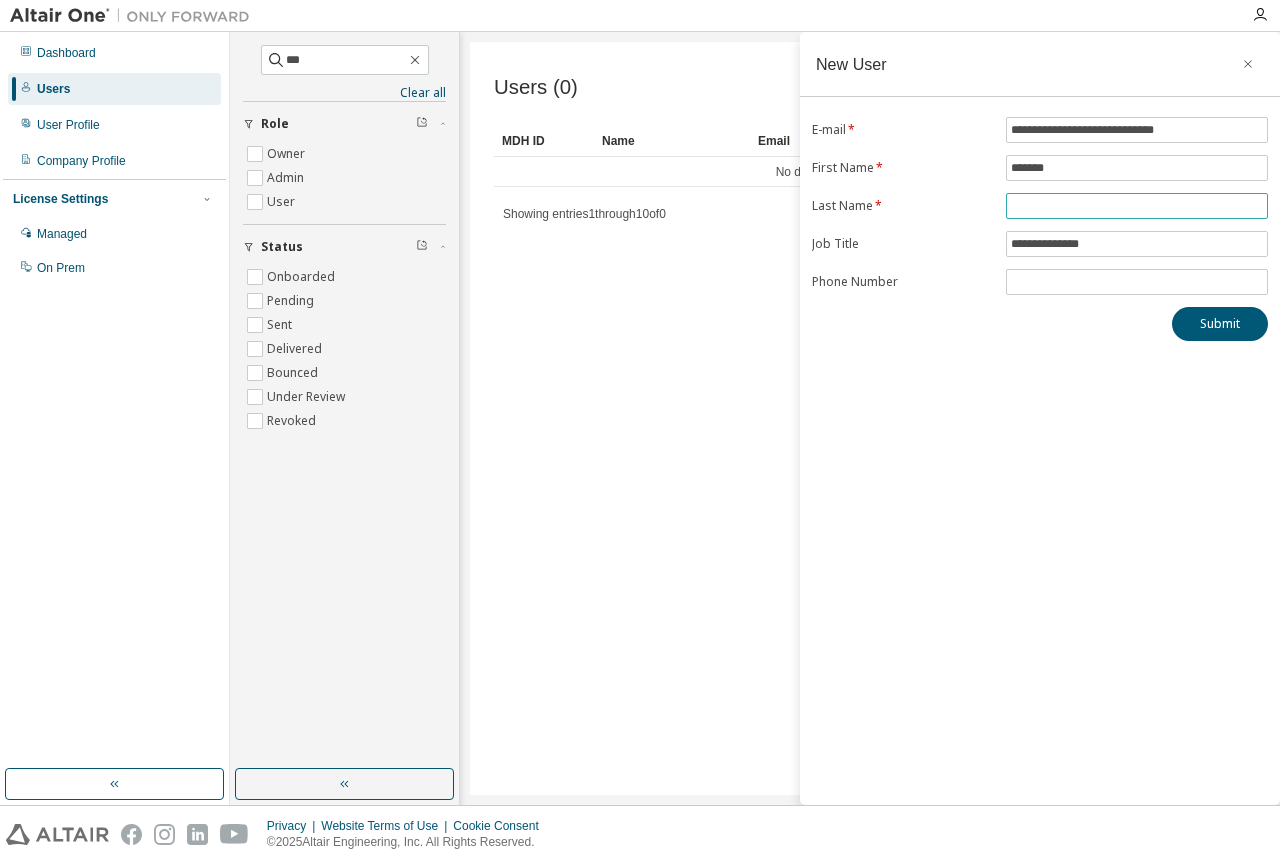 click at bounding box center (1137, 206) 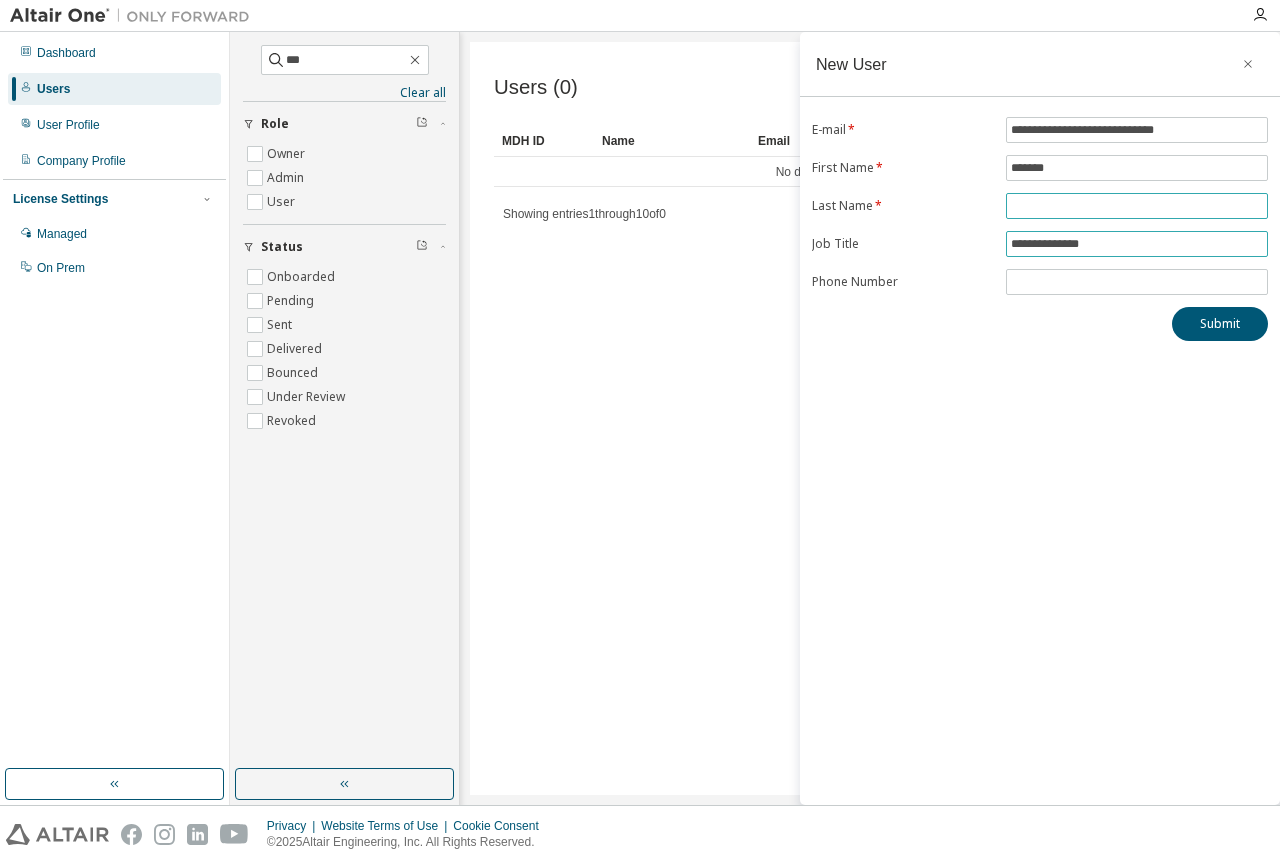 paste on "**********" 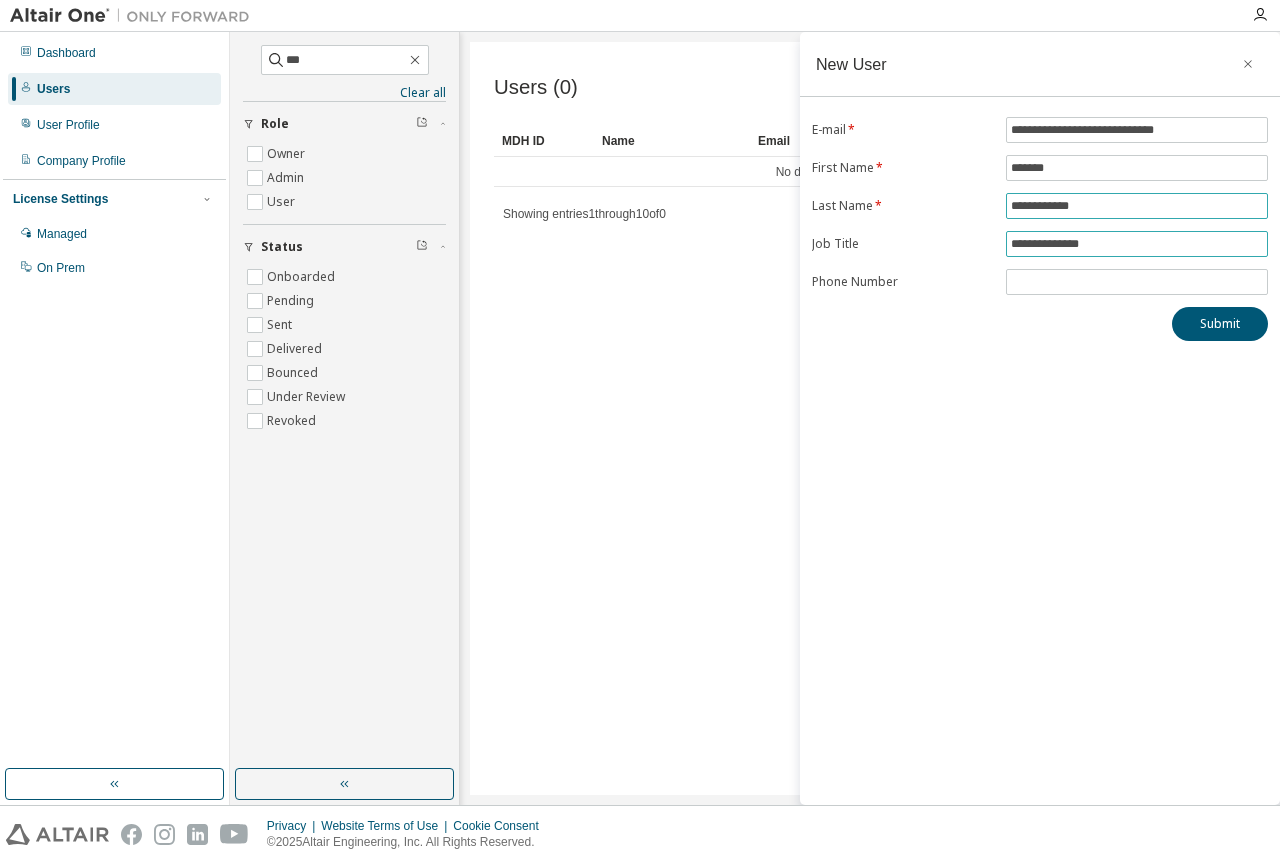 type on "**********" 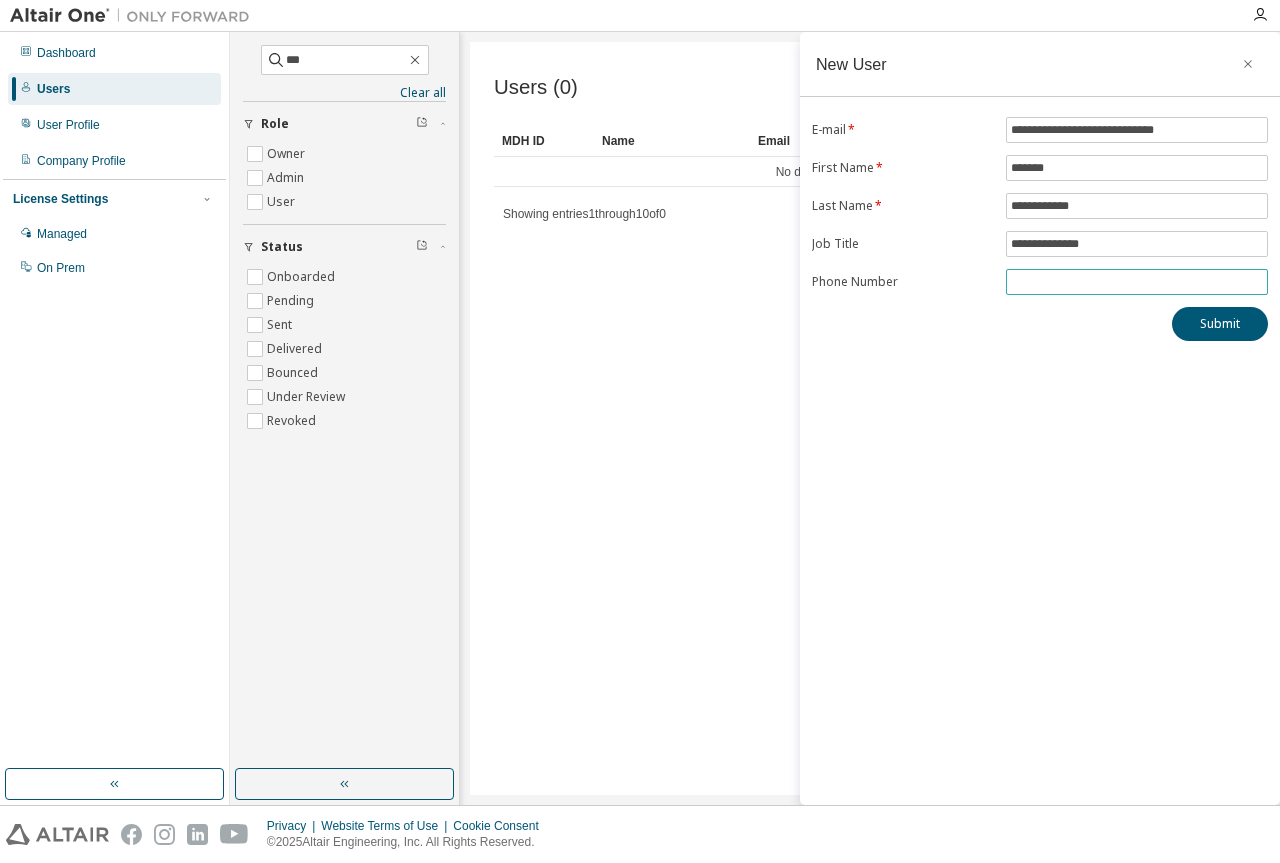 click at bounding box center (1137, 282) 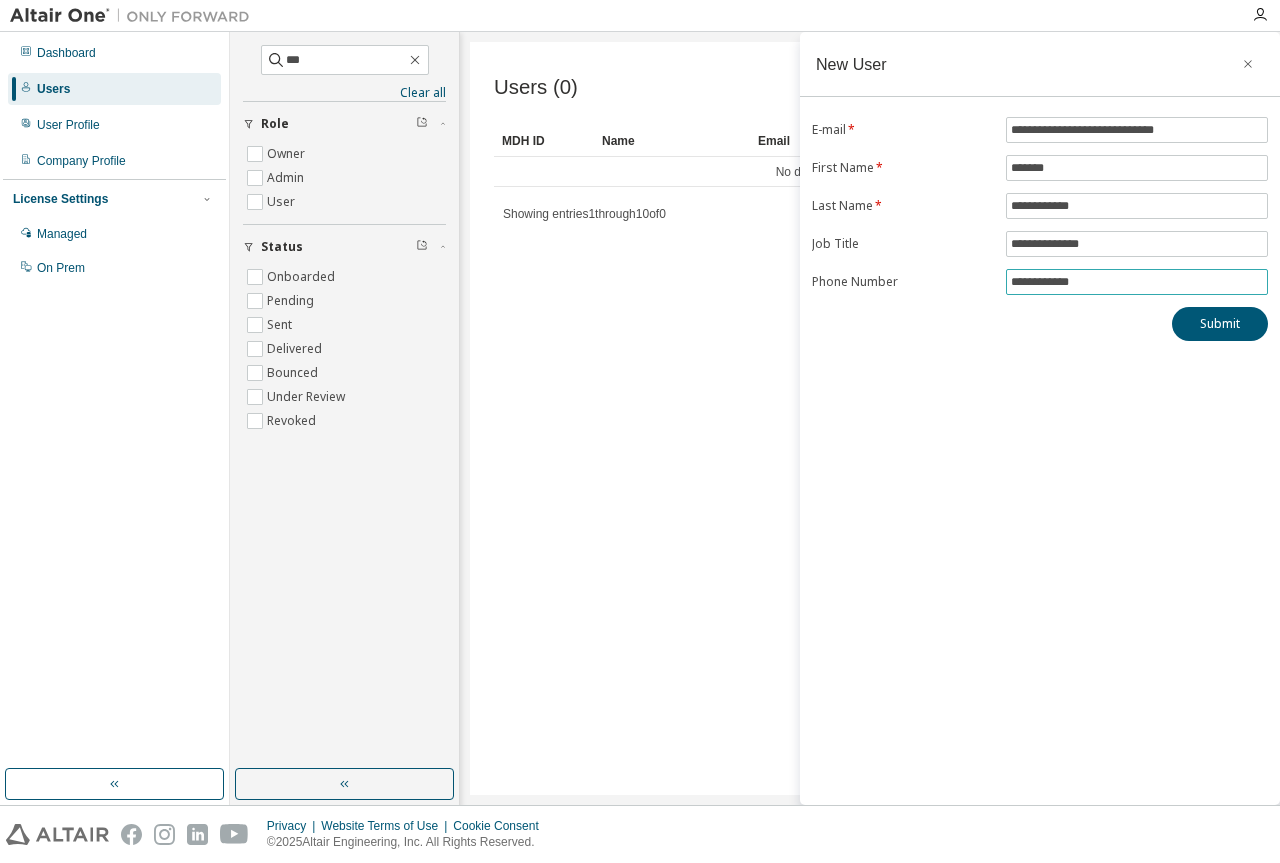 click on "**********" at bounding box center (1137, 282) 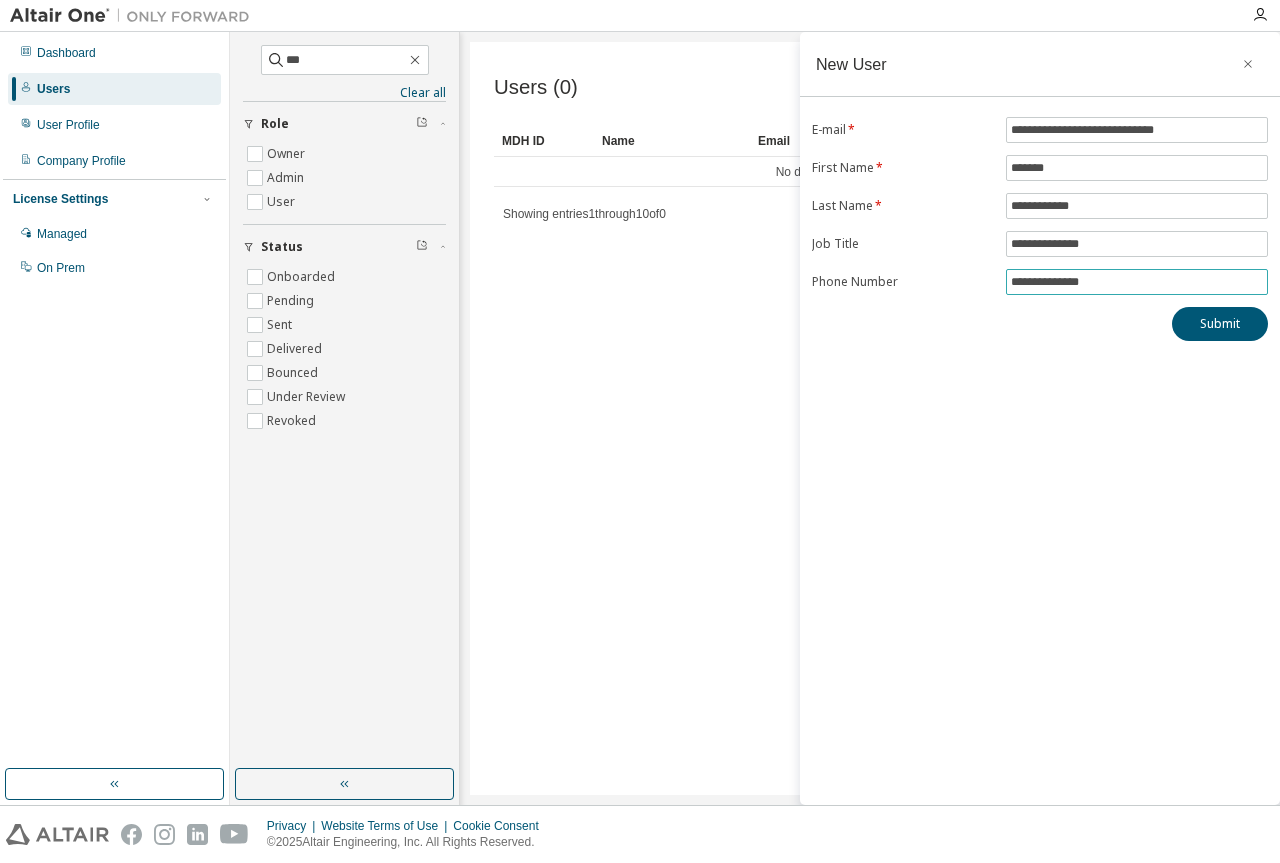 click on "**********" at bounding box center [1137, 282] 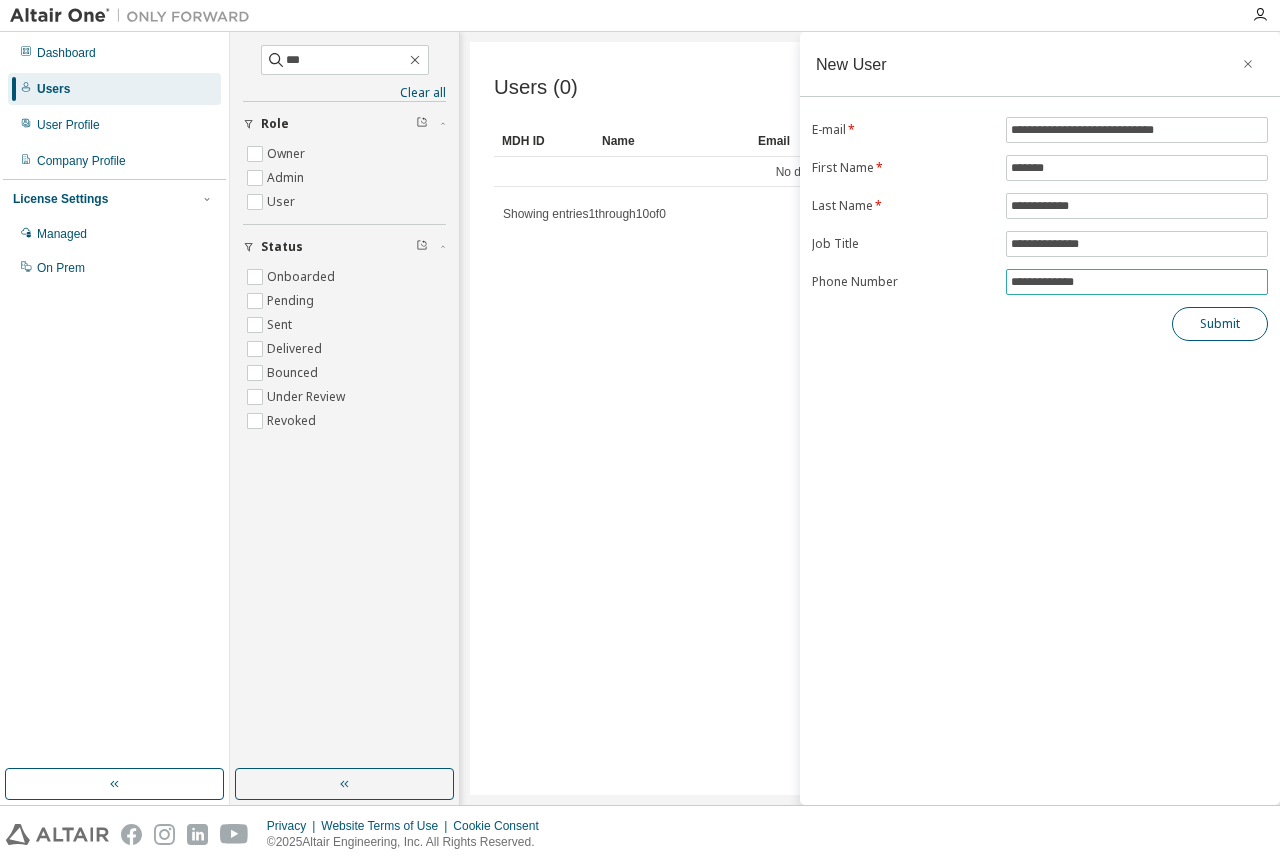 type on "**********" 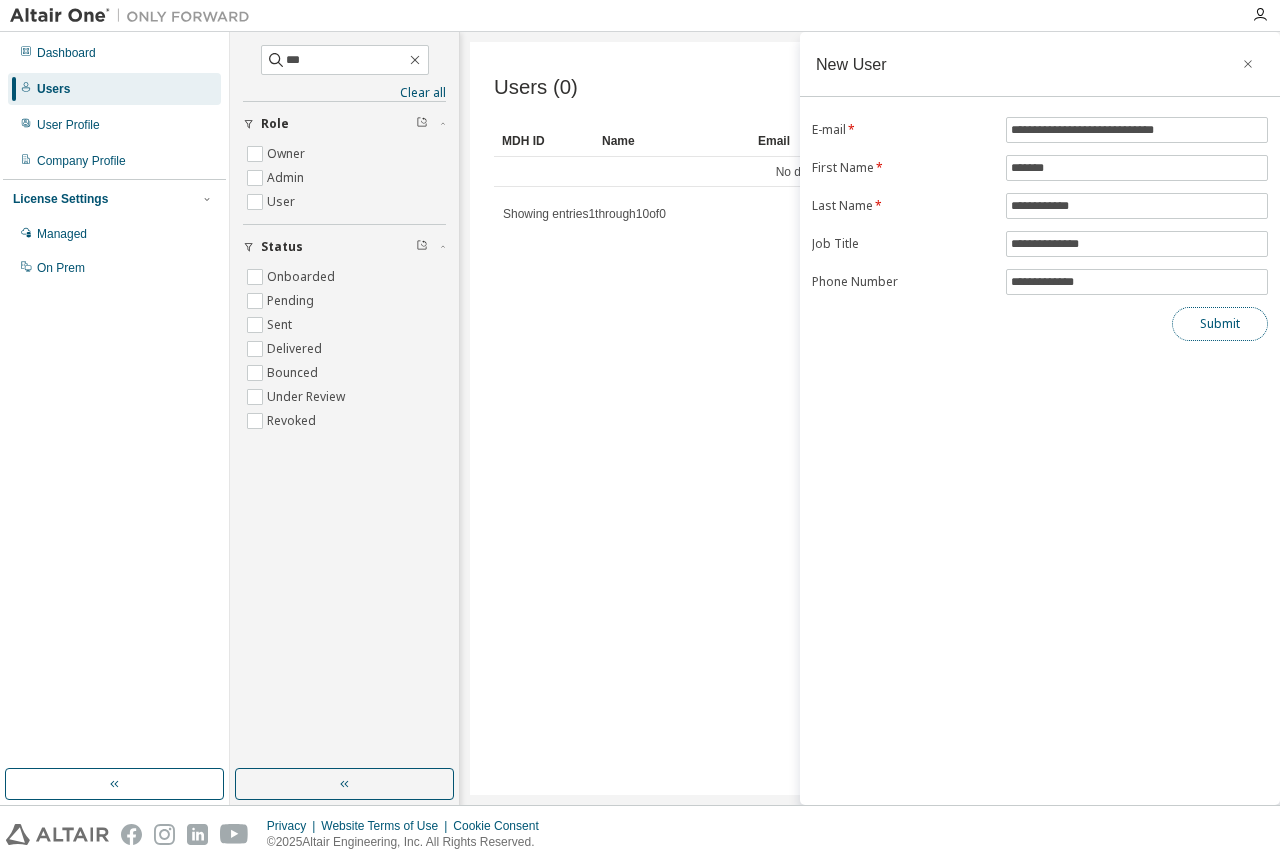 click on "Submit" at bounding box center (1220, 324) 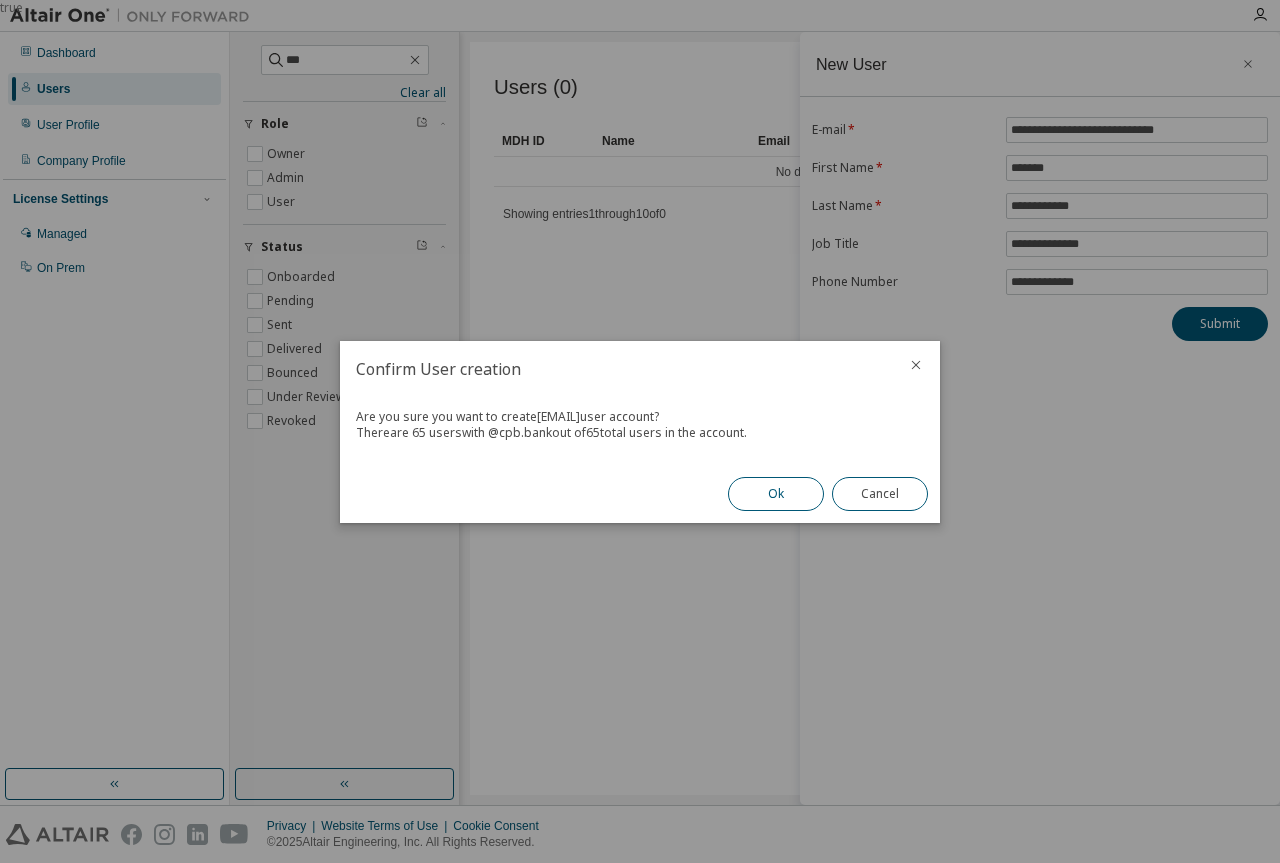 click on "Ok" at bounding box center [776, 494] 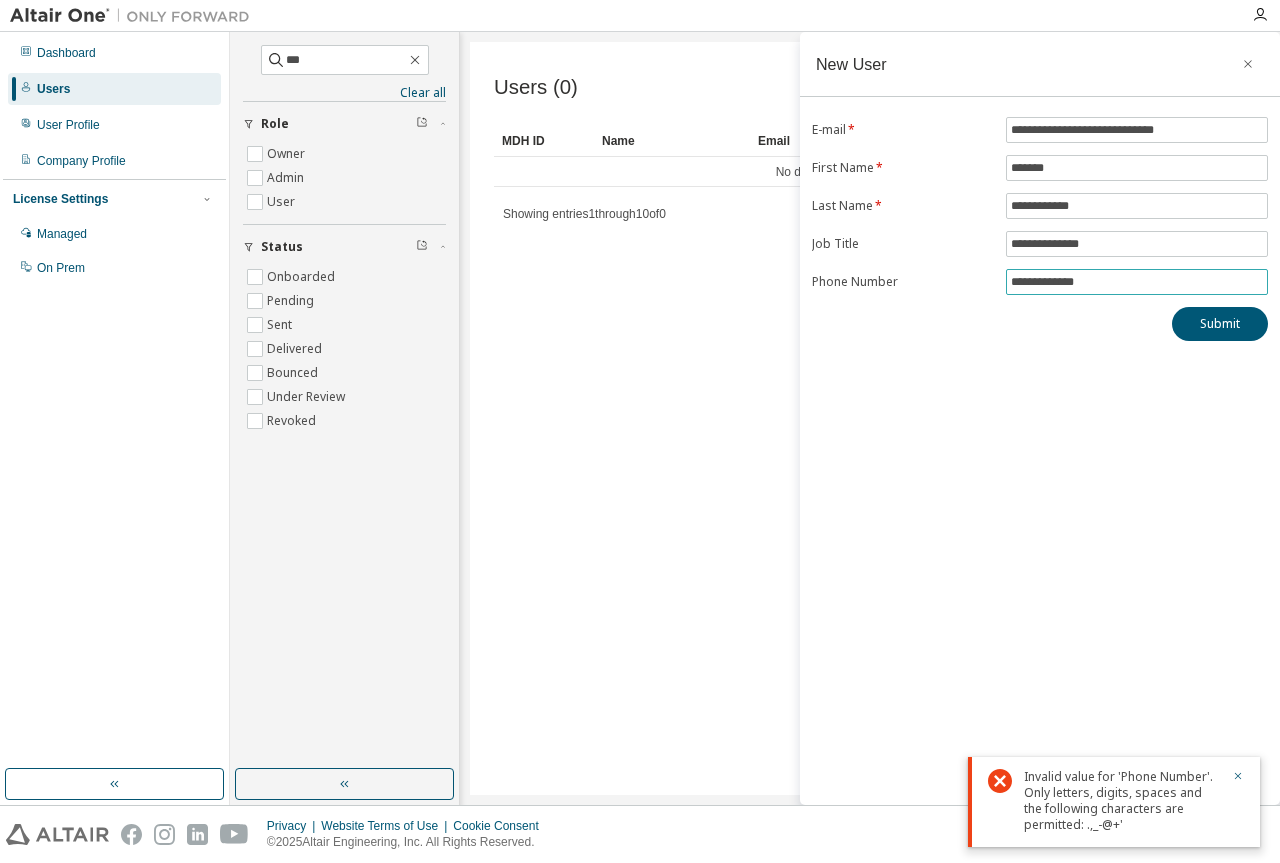 click on "**********" at bounding box center (1137, 282) 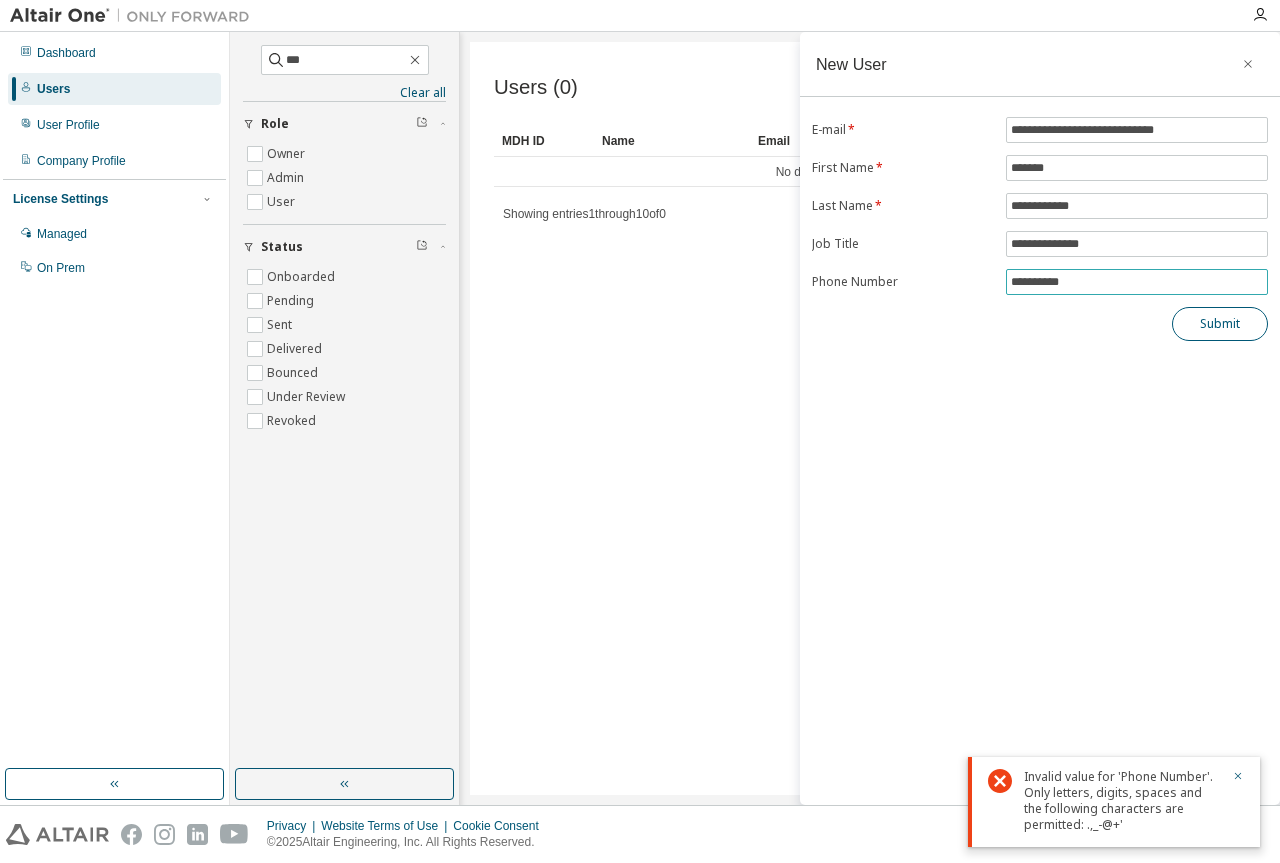 type on "**********" 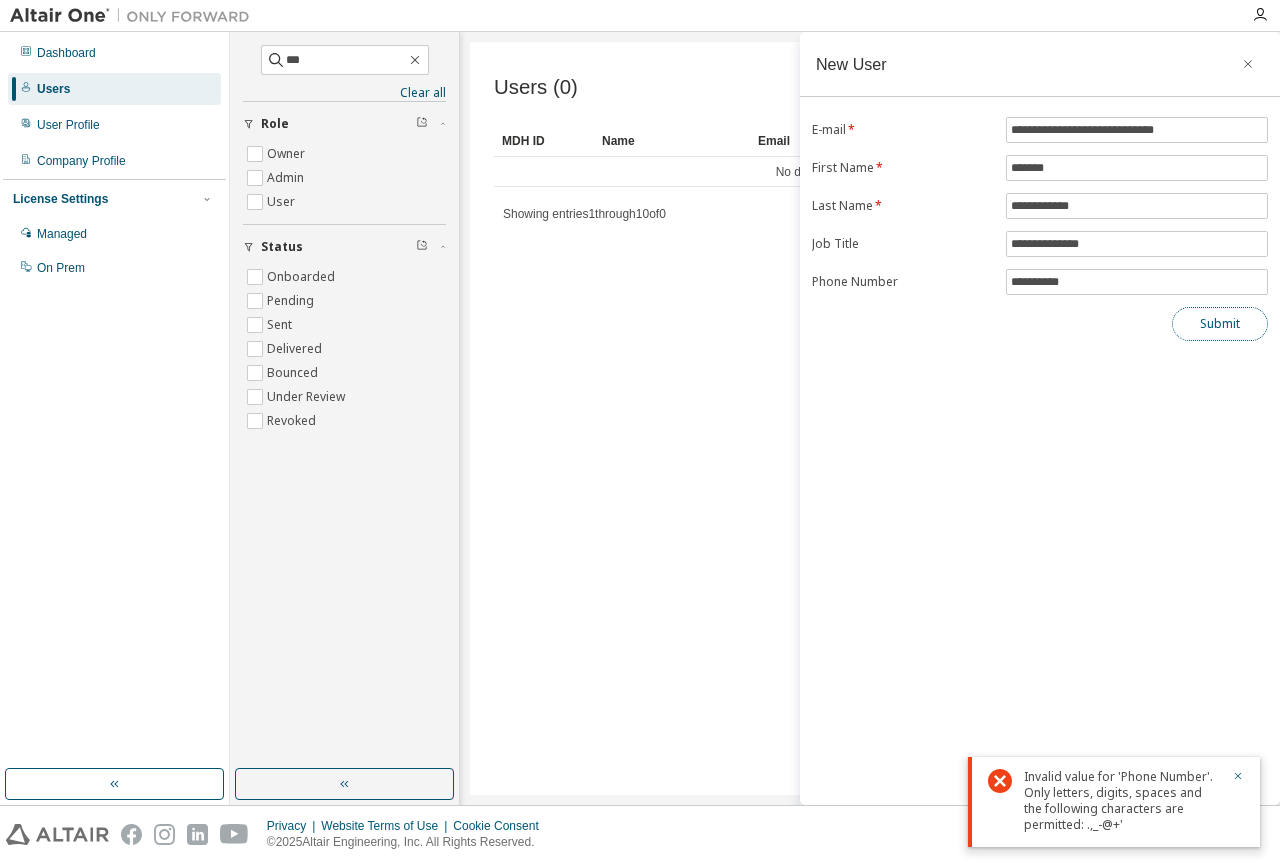 click on "Submit" at bounding box center [1220, 324] 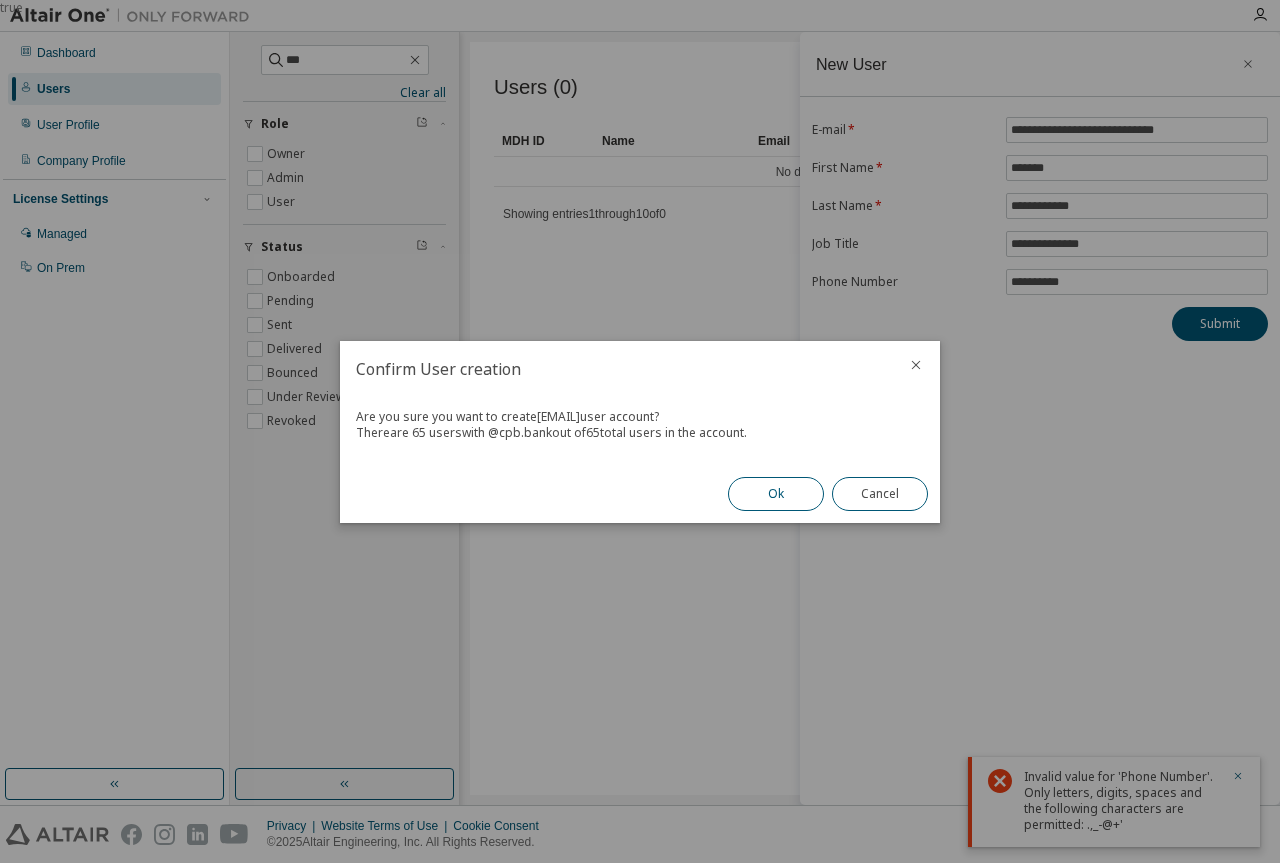 click on "Ok" at bounding box center (776, 494) 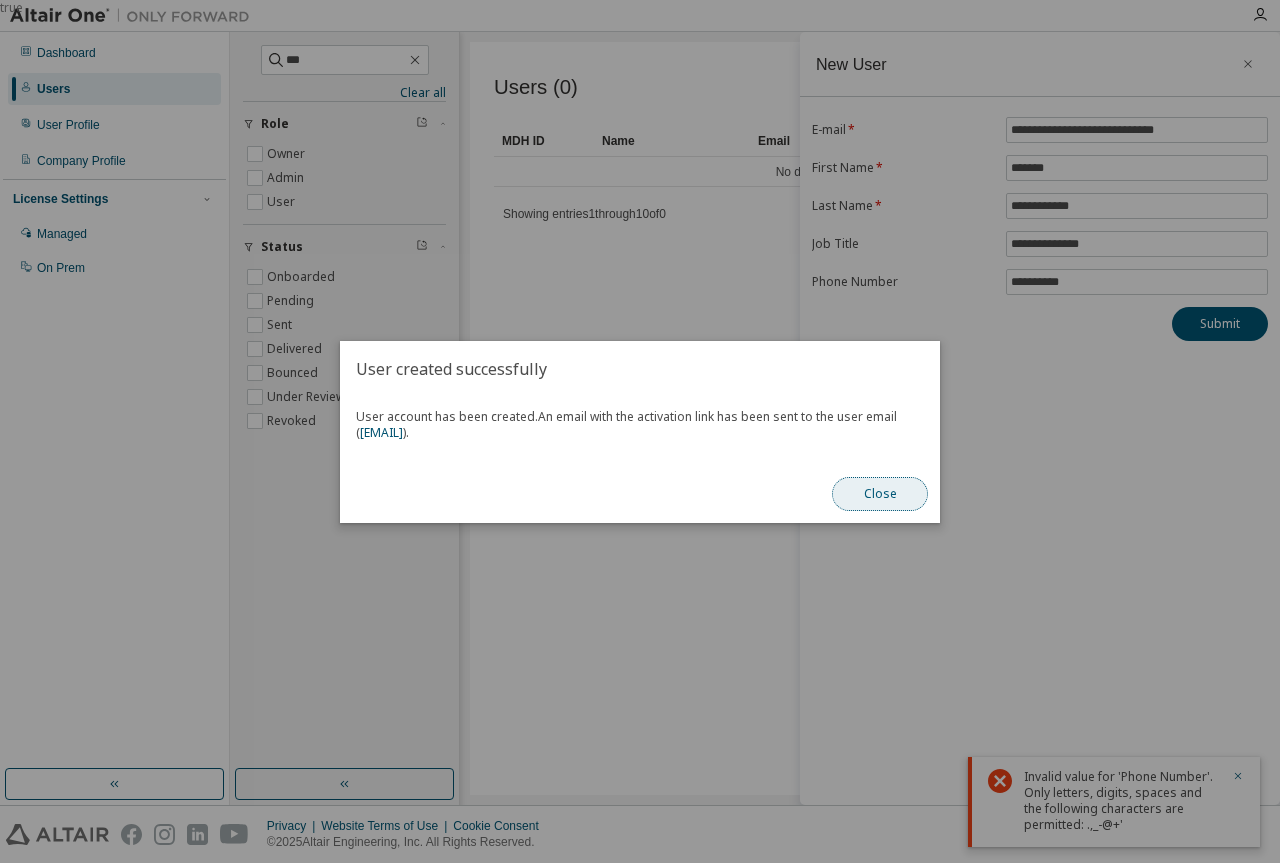 click on "Close" at bounding box center [880, 494] 